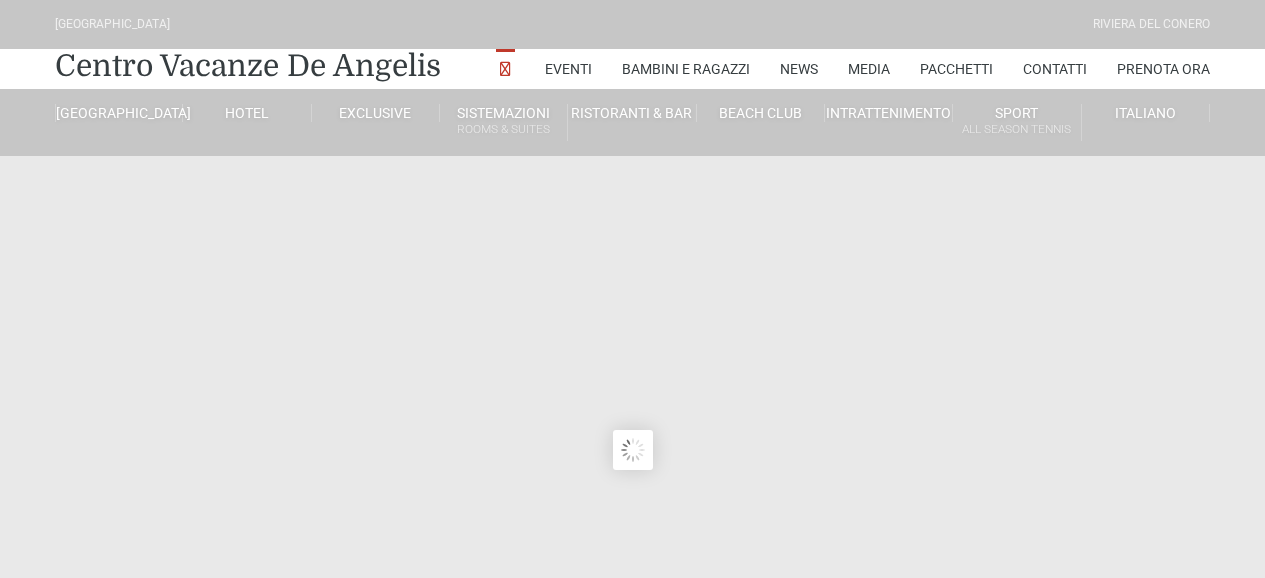 scroll, scrollTop: 0, scrollLeft: 0, axis: both 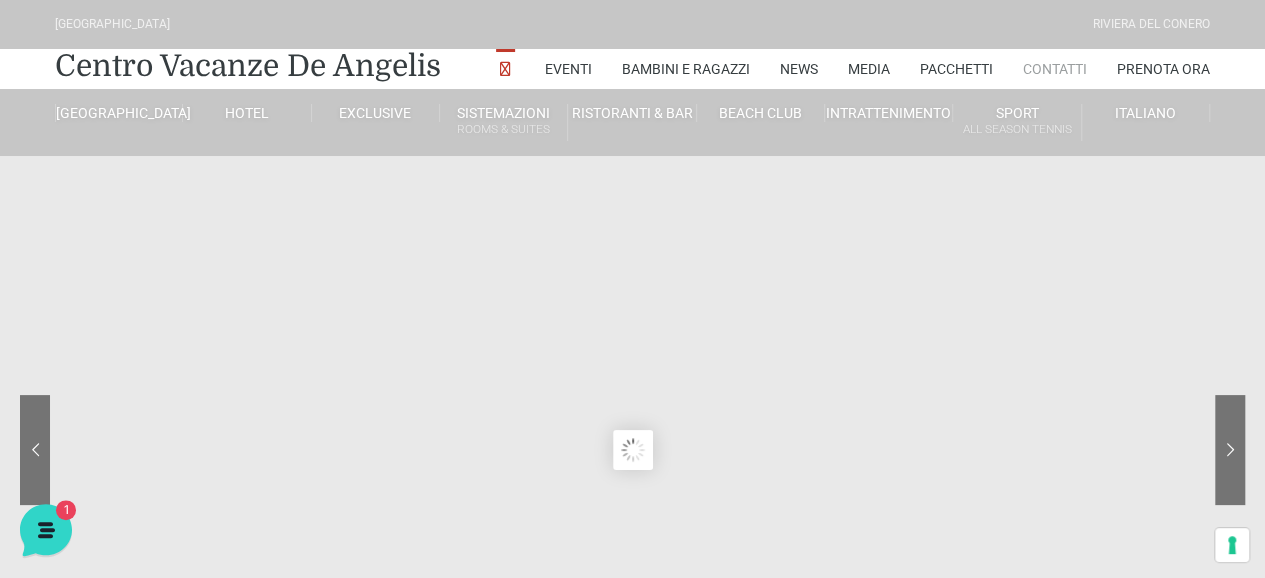 click on "Contatti" at bounding box center (1055, 69) 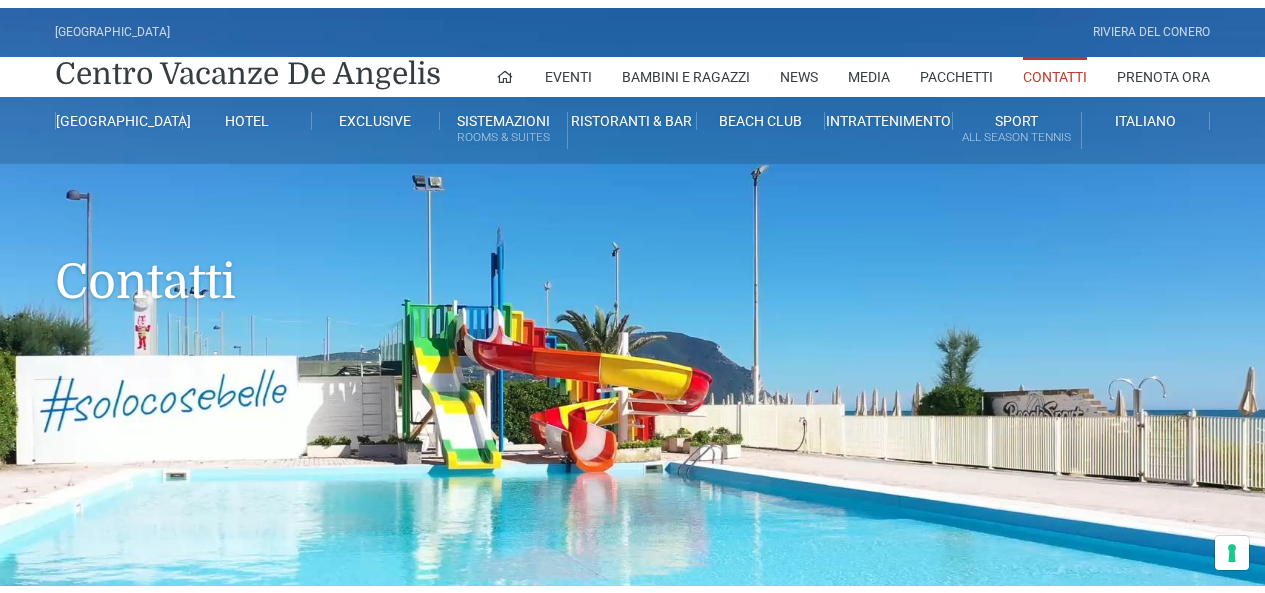 scroll, scrollTop: 0, scrollLeft: 0, axis: both 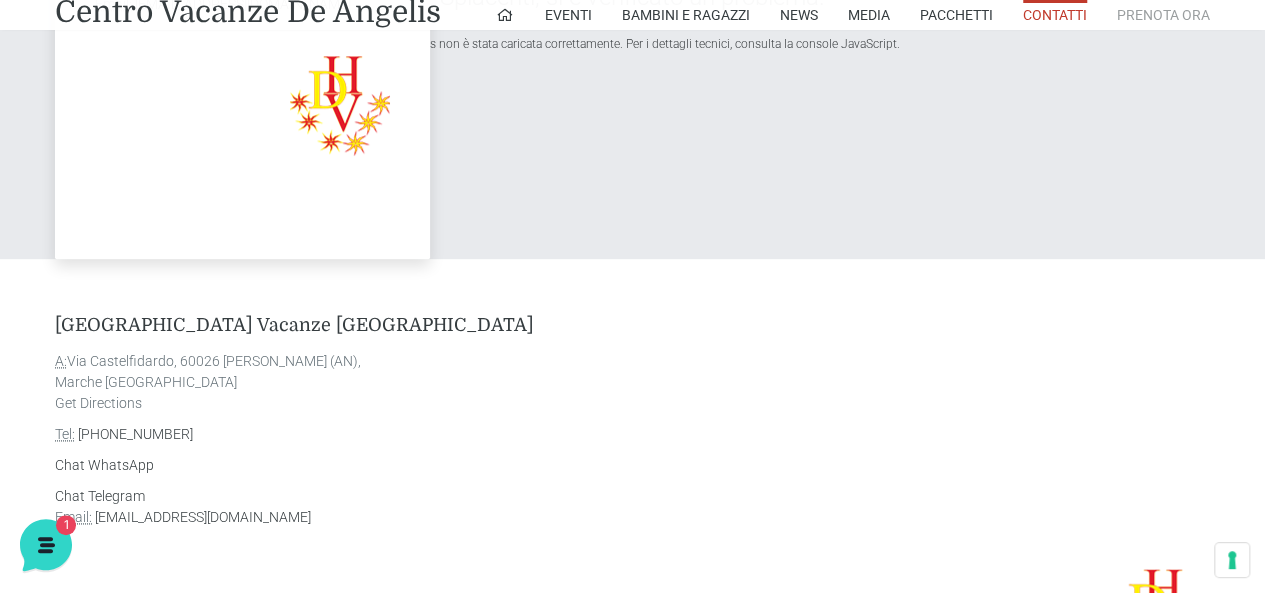 click on "Prenota Ora" at bounding box center [1163, 15] 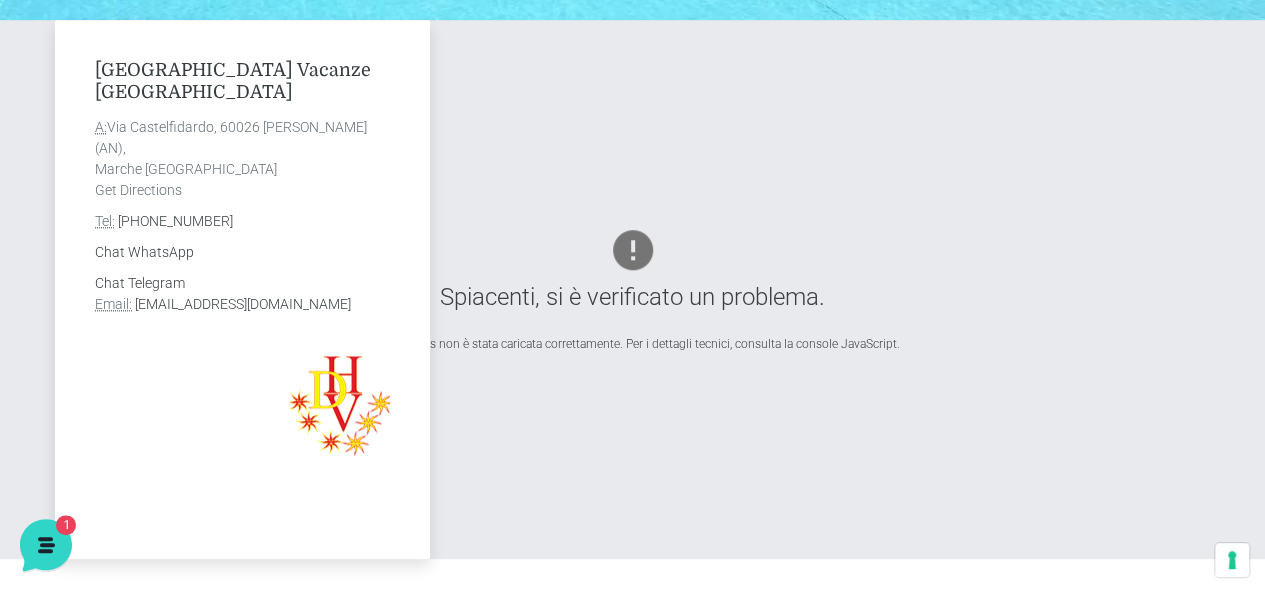scroll, scrollTop: 900, scrollLeft: 0, axis: vertical 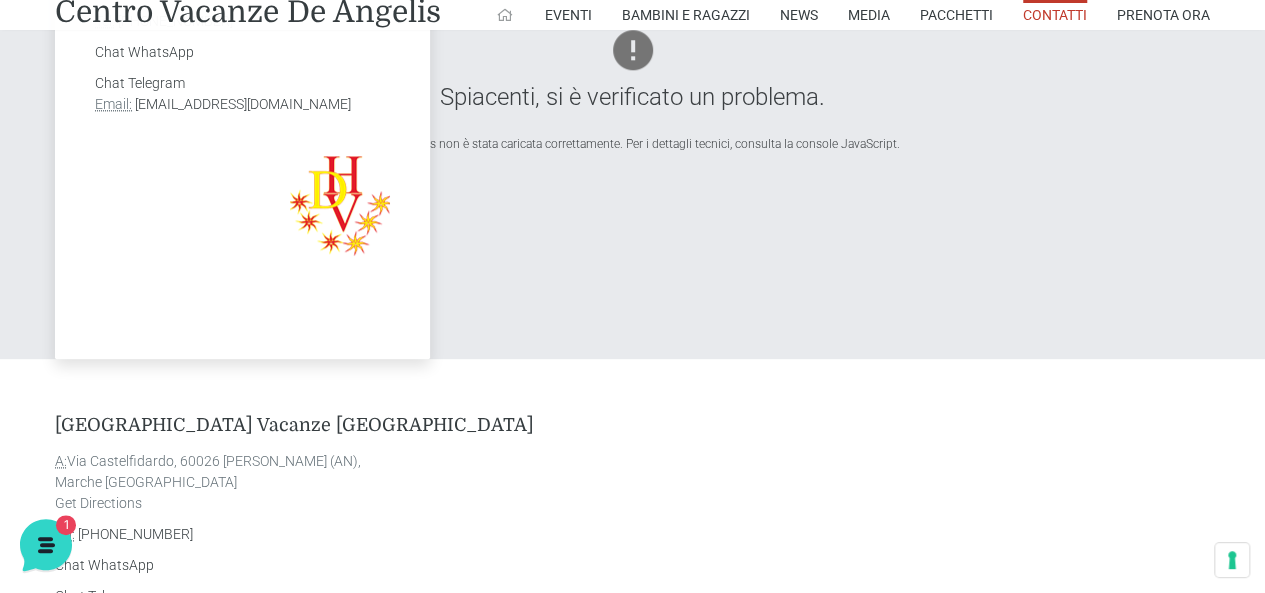 click at bounding box center [505, 15] 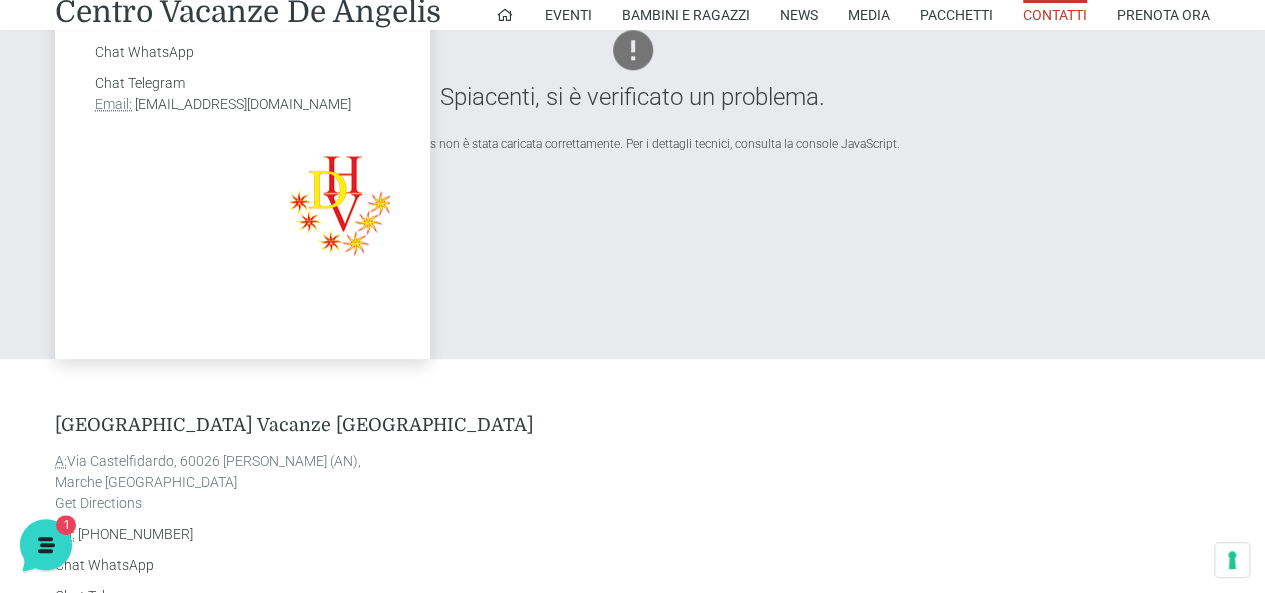 click on "Villaggio Centro Vacanze De Angelis
A:  Via Castelfidardo, 60026 Marcelli di Numana (AN),
Marche Italia
Get Directions
Tel:   +39 0735 58 70 70
Chat WhatsApp
Chat Telegram
Email:   info@villaggiocentrovacanzedeangelis.it" at bounding box center (633, 89) 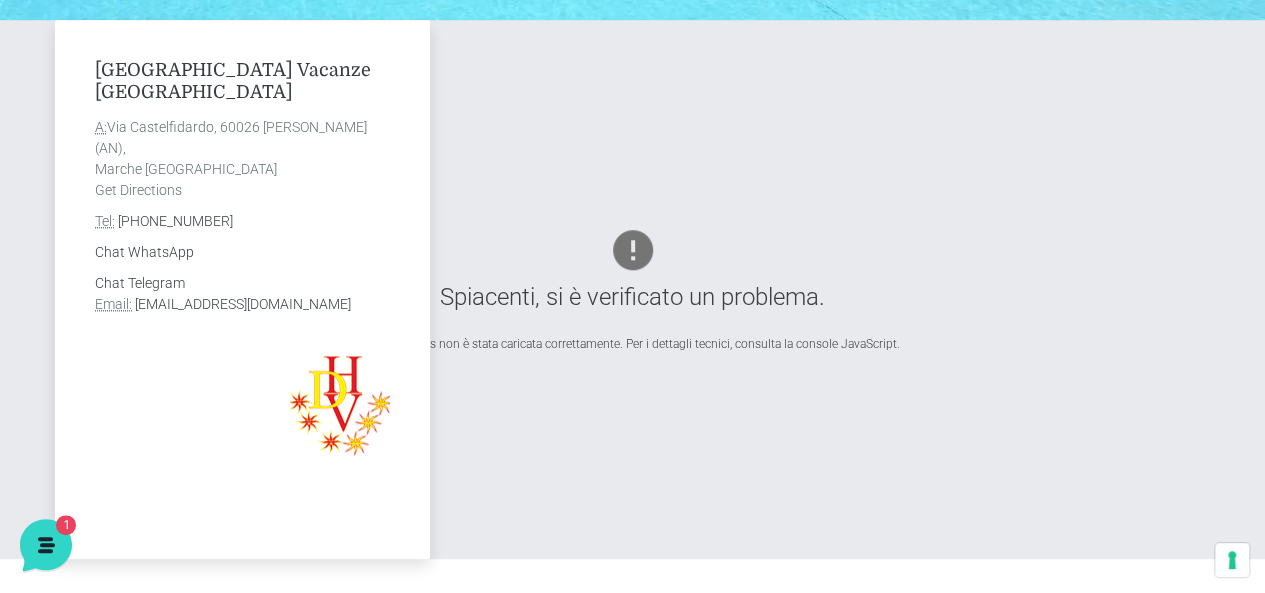 scroll, scrollTop: 900, scrollLeft: 0, axis: vertical 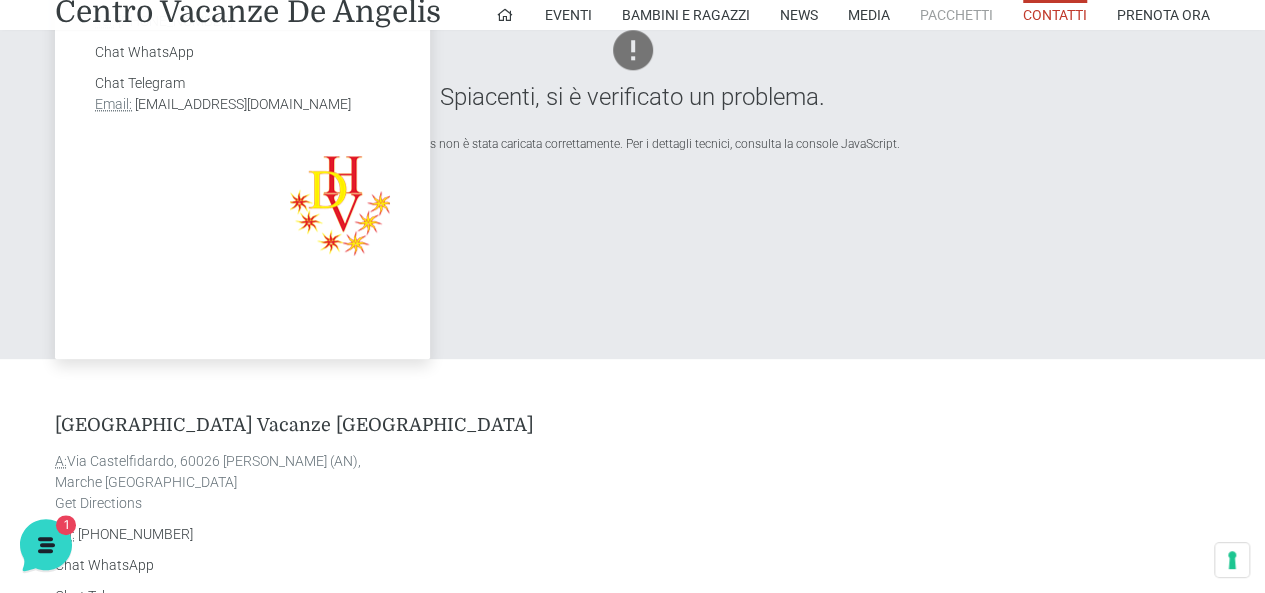 click on "Pacchetti" at bounding box center [956, 15] 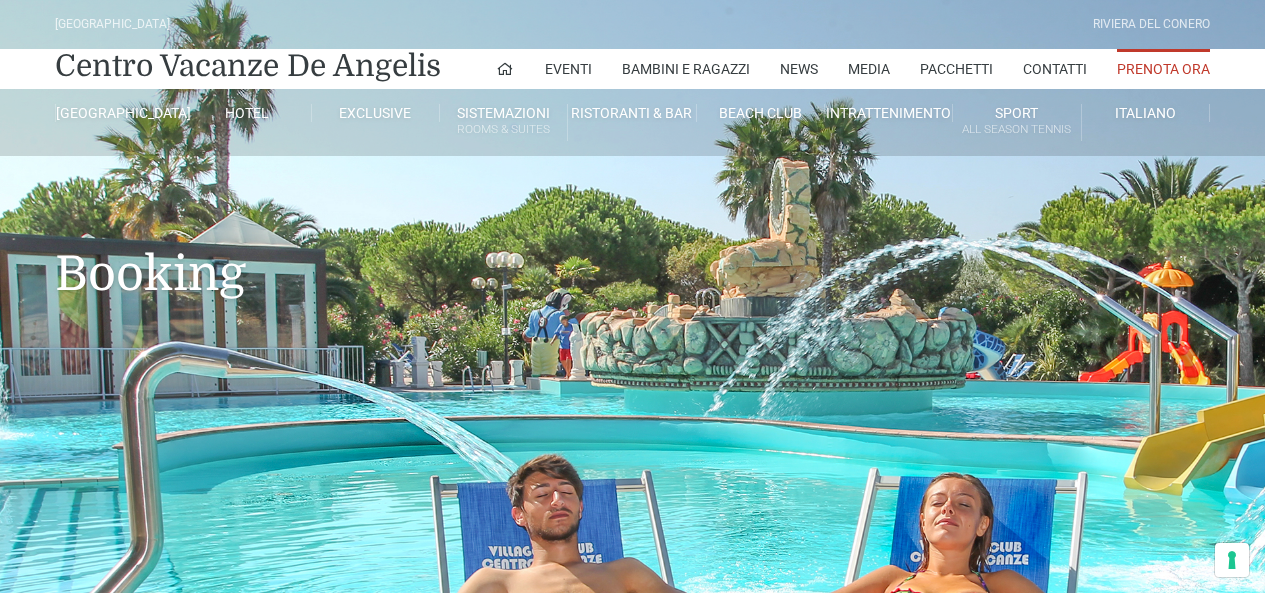 scroll, scrollTop: 0, scrollLeft: 0, axis: both 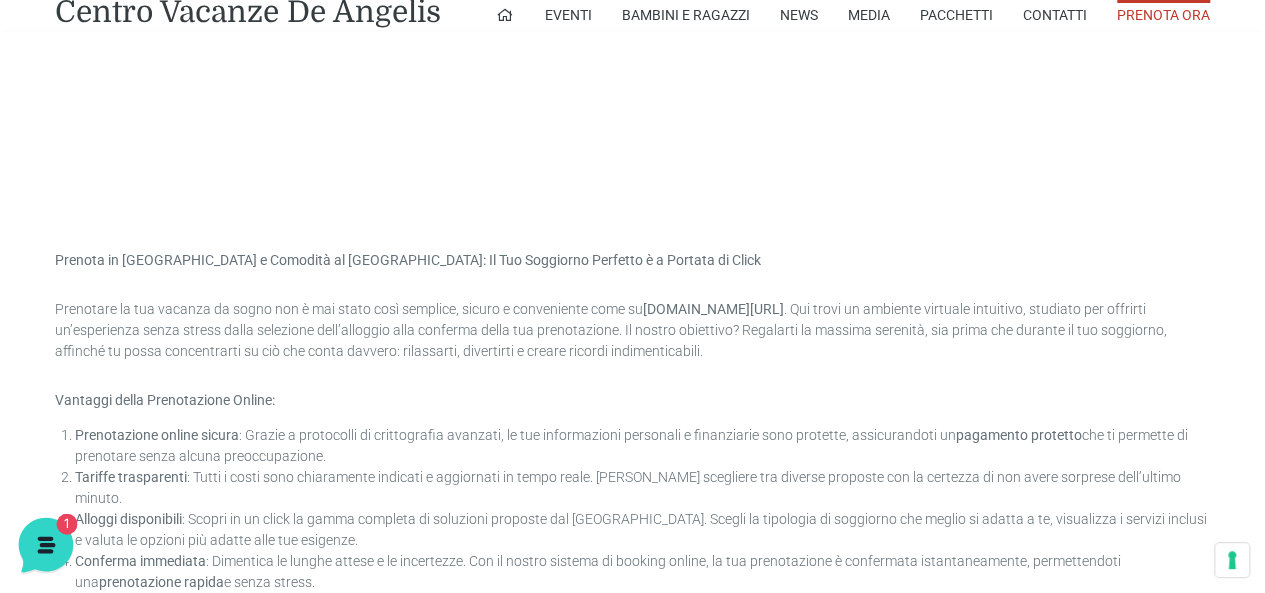 click 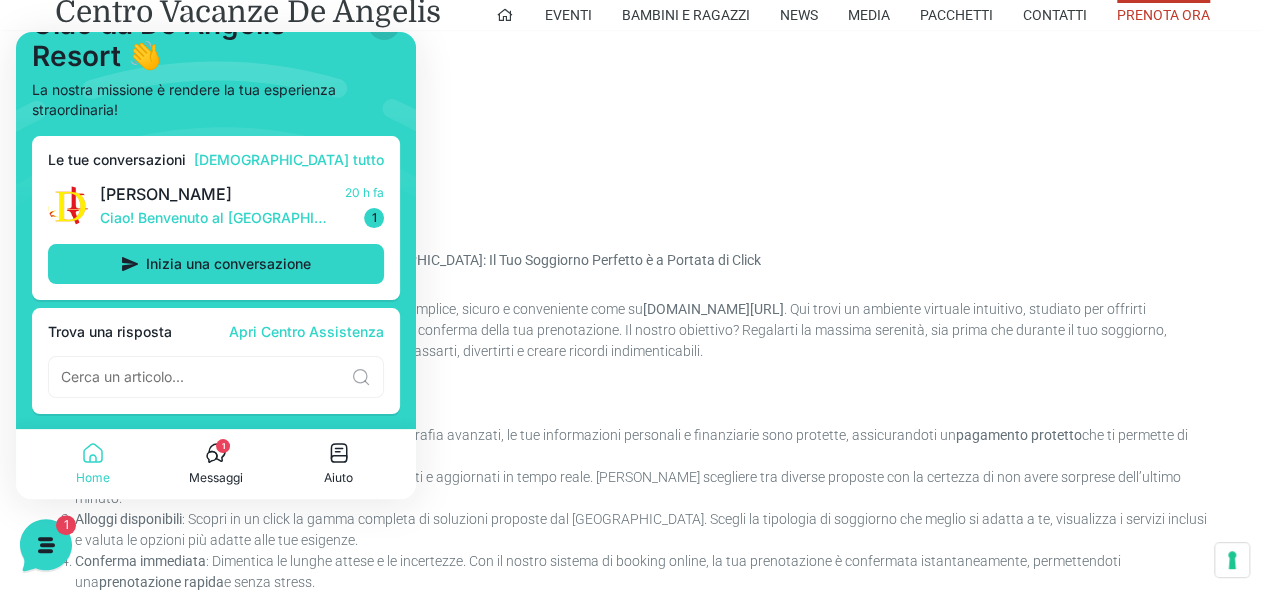 scroll, scrollTop: 0, scrollLeft: 0, axis: both 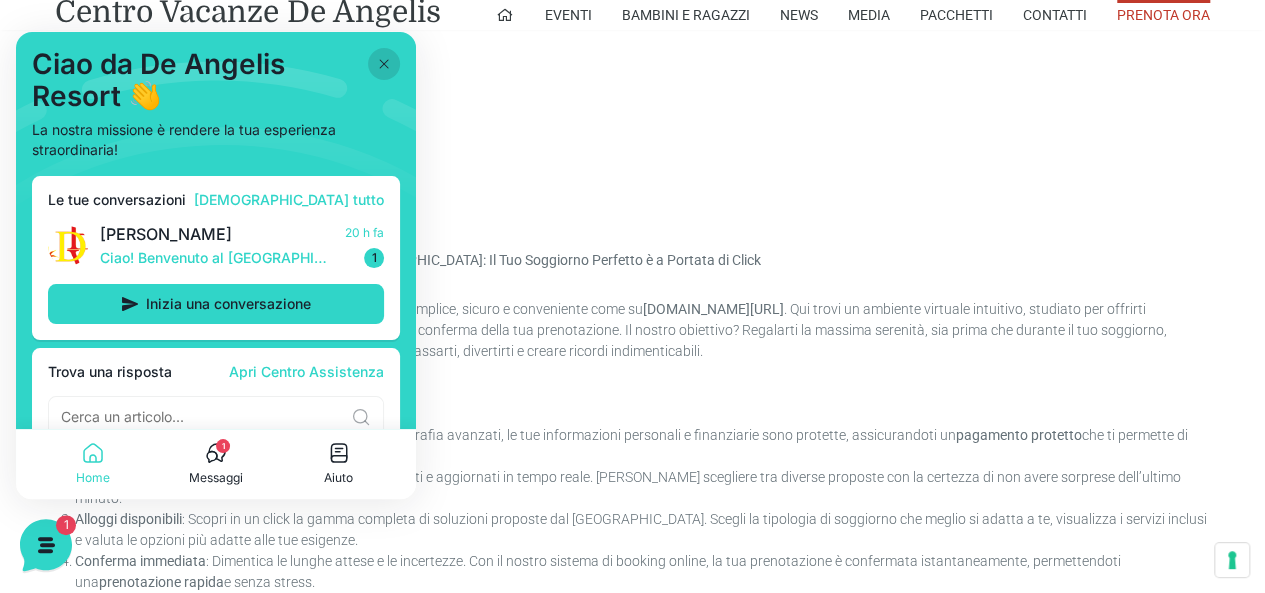 click 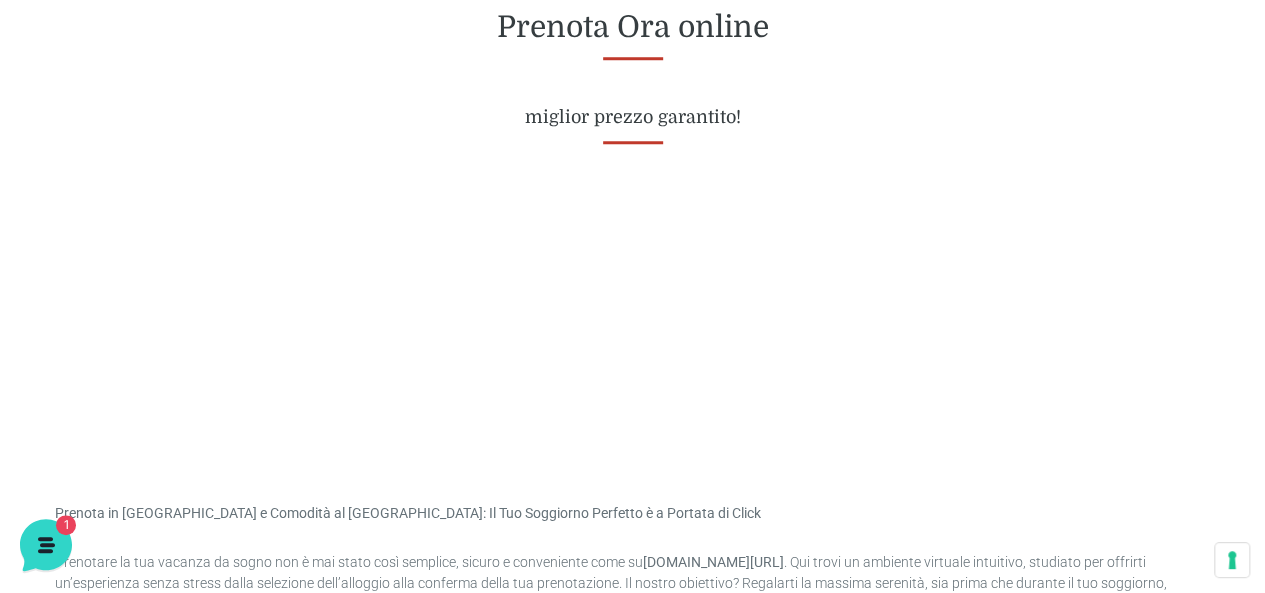 scroll, scrollTop: 647, scrollLeft: 0, axis: vertical 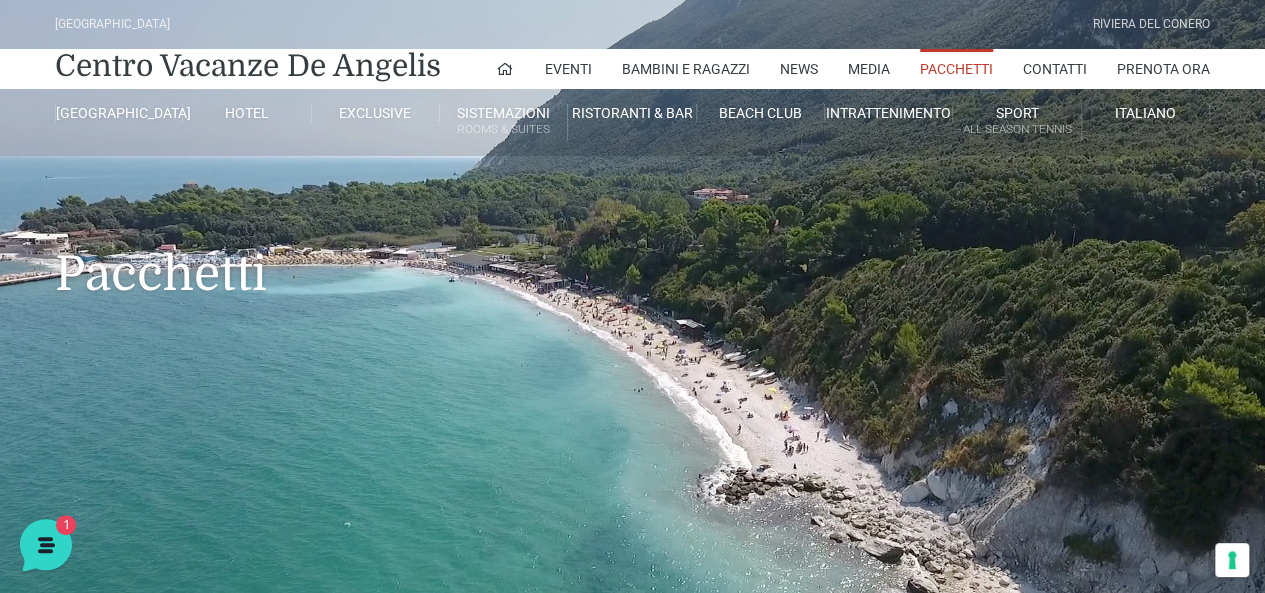 click on "Pacchetti" at bounding box center (956, 69) 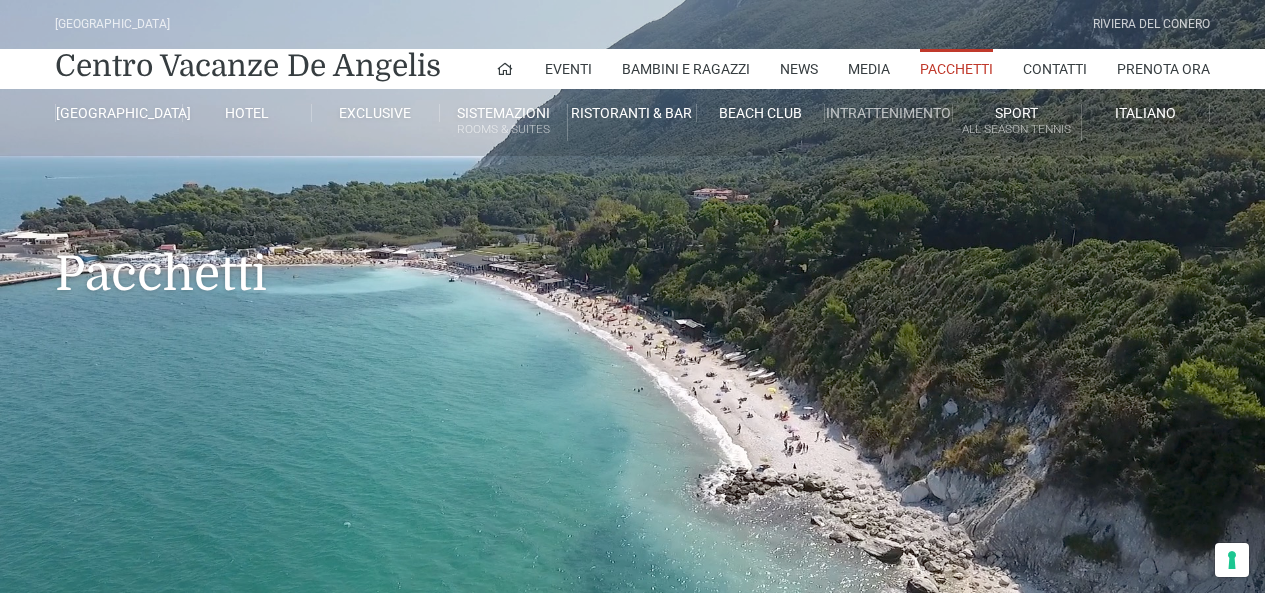 scroll, scrollTop: 0, scrollLeft: 0, axis: both 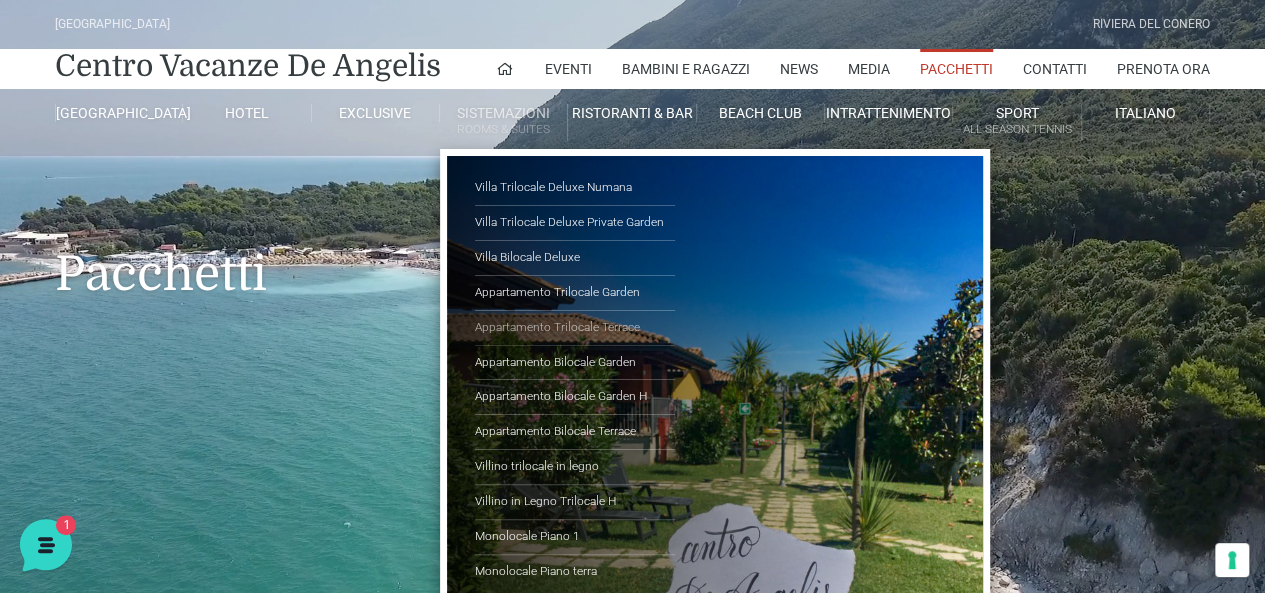 click on "Appartamento Trilocale Terrace" at bounding box center (575, 328) 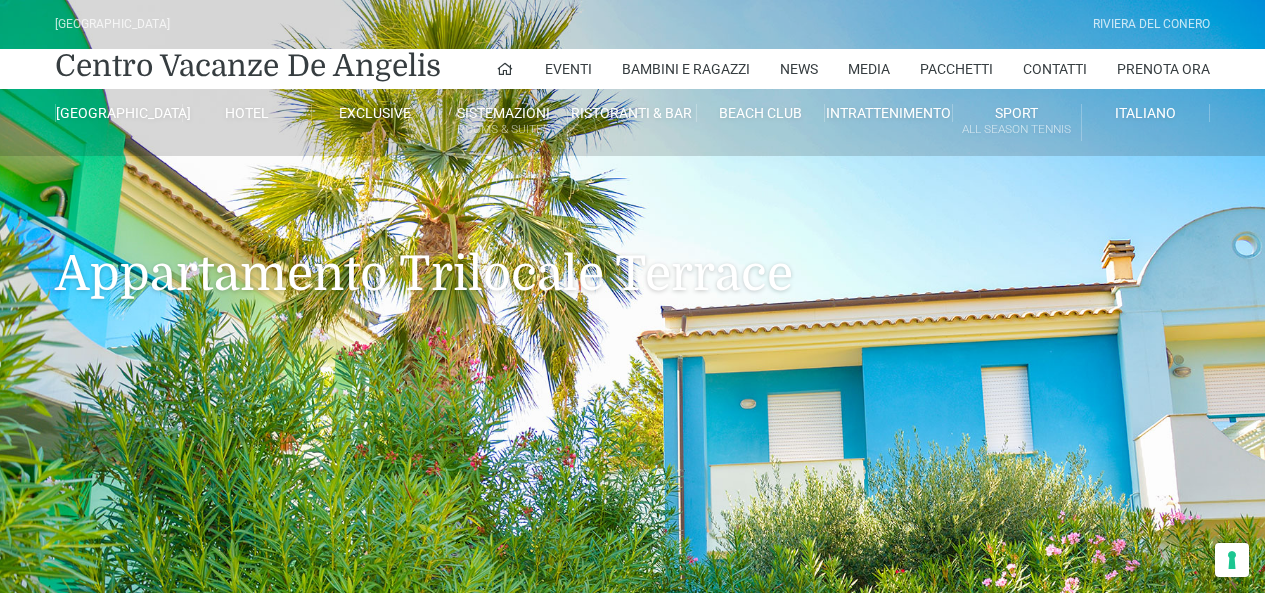scroll, scrollTop: 0, scrollLeft: 0, axis: both 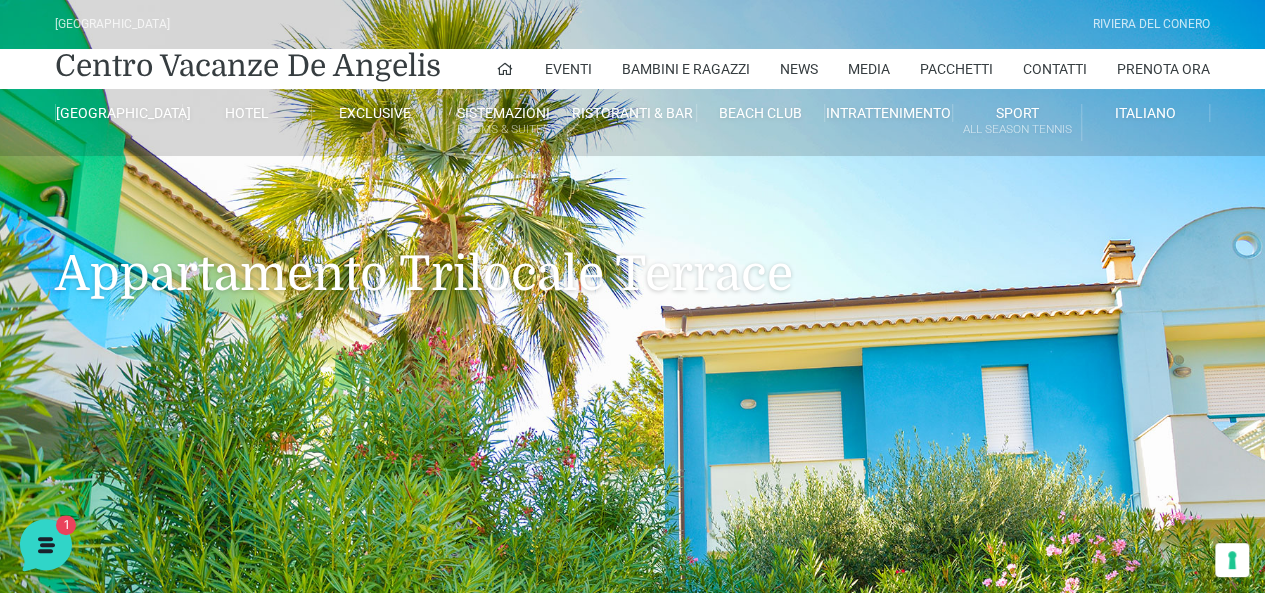 click on "Prenota Ora" at bounding box center (1163, 69) 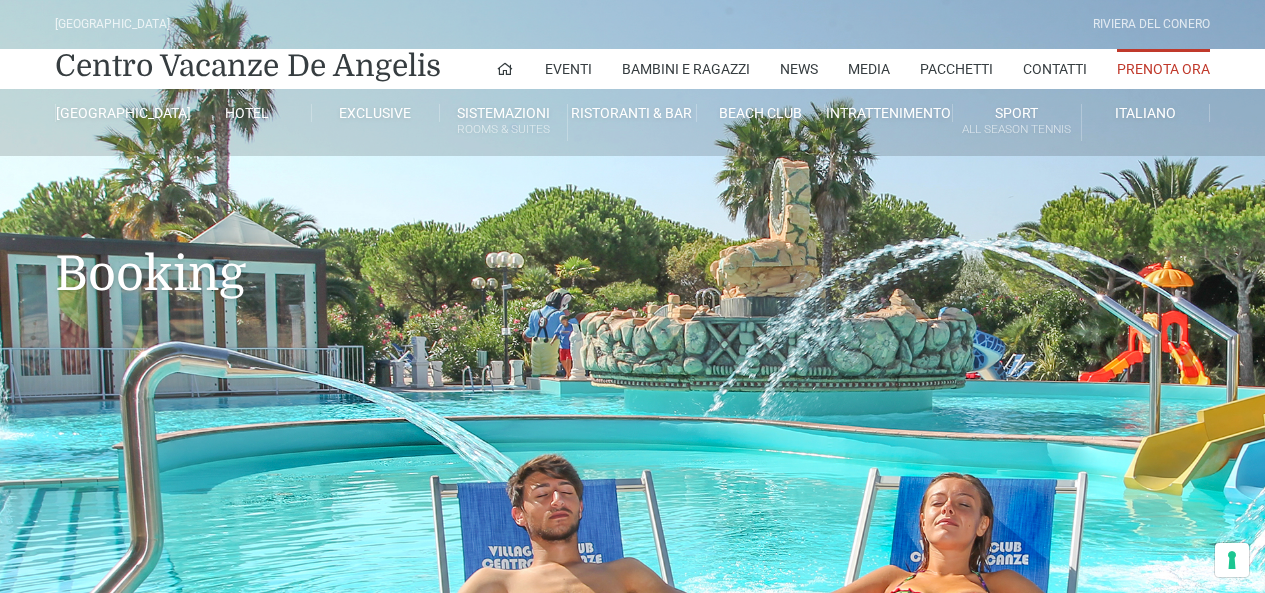 scroll, scrollTop: 0, scrollLeft: 0, axis: both 